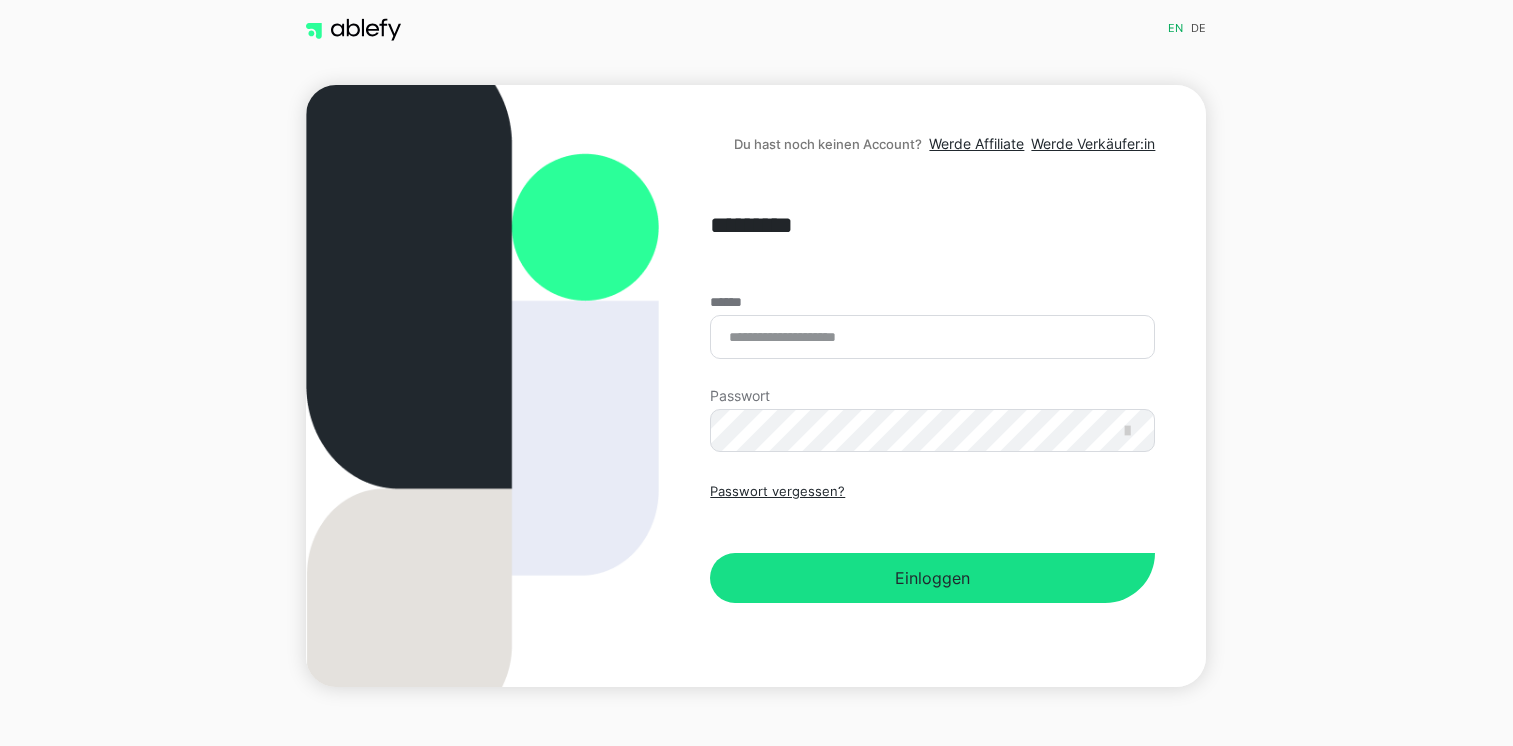 scroll, scrollTop: 0, scrollLeft: 0, axis: both 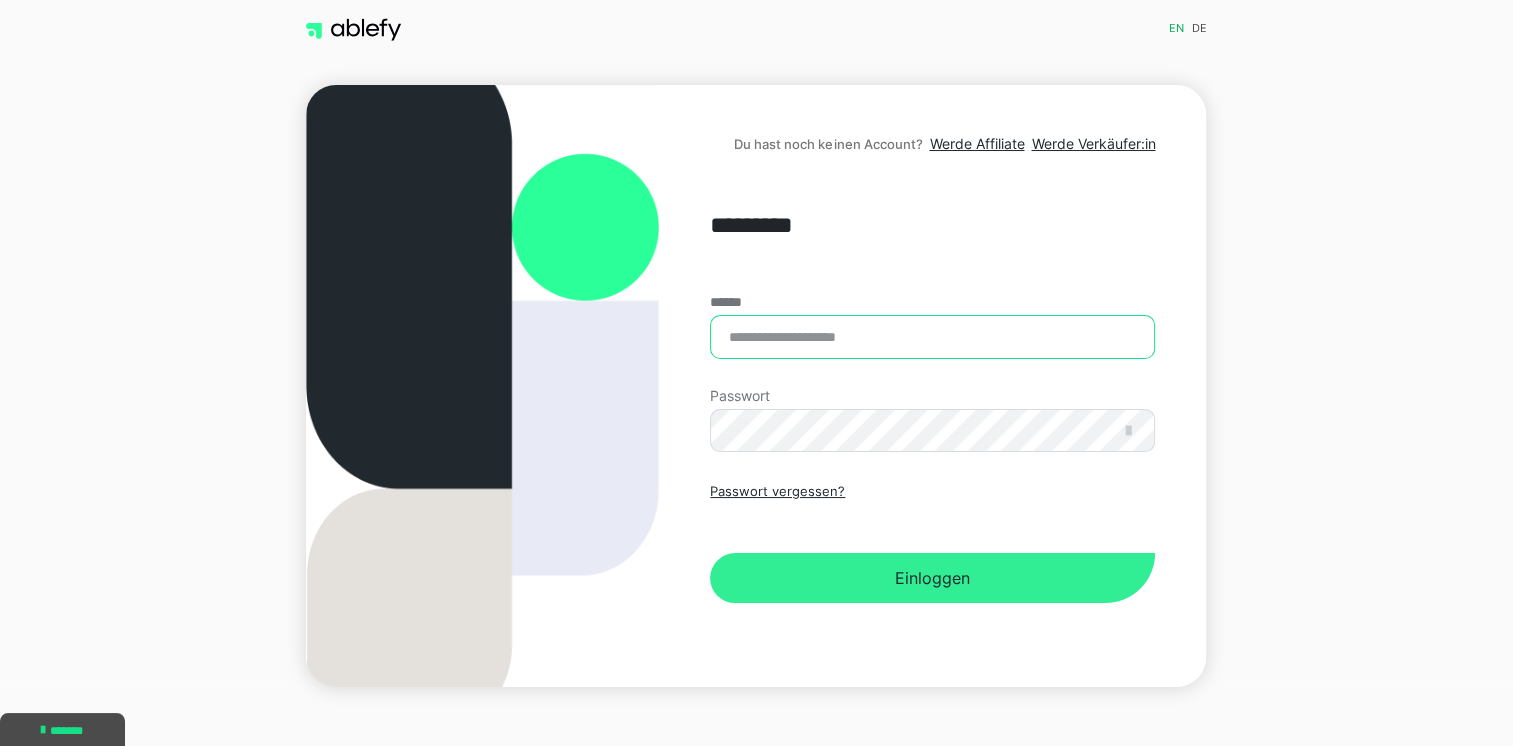 type on "**********" 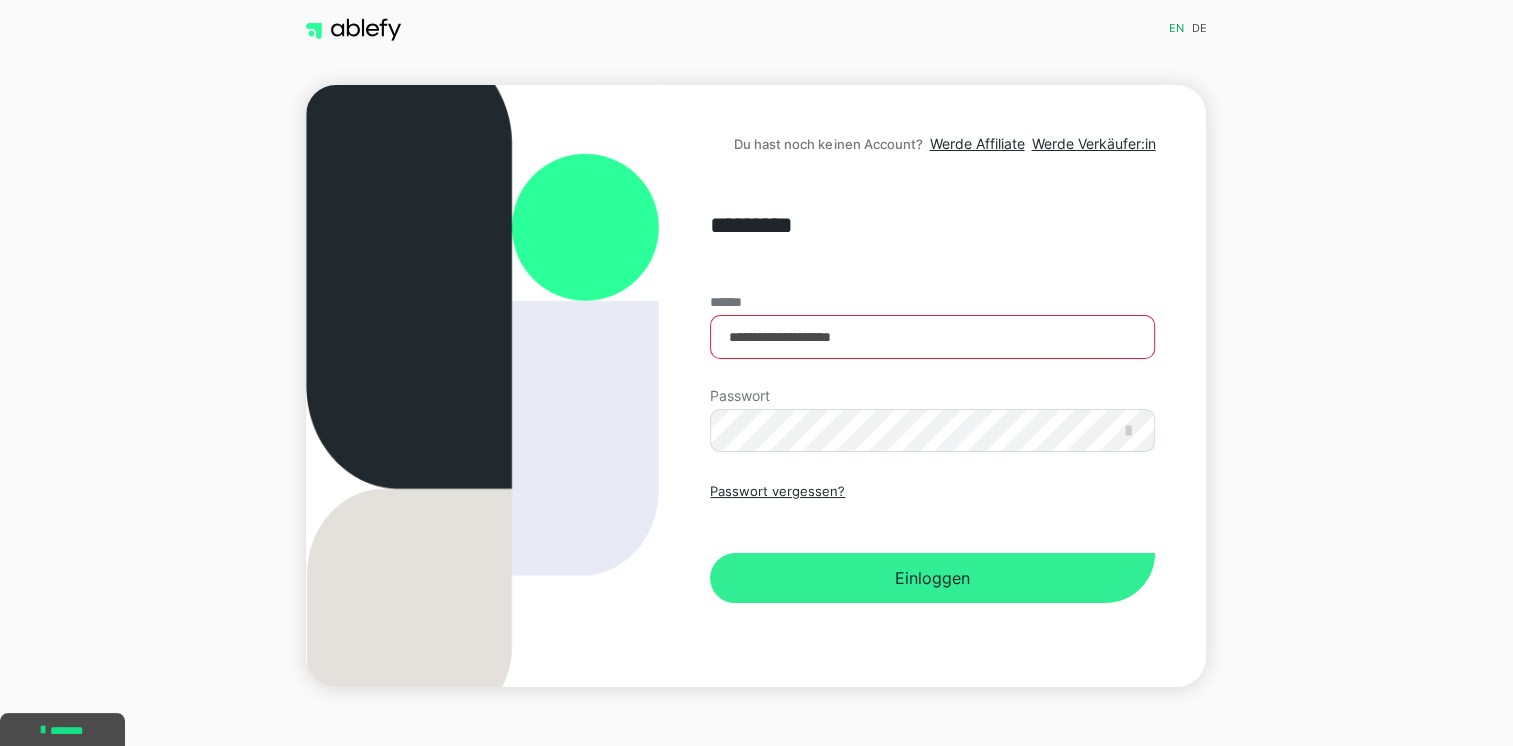 click on "Einloggen" at bounding box center [932, 578] 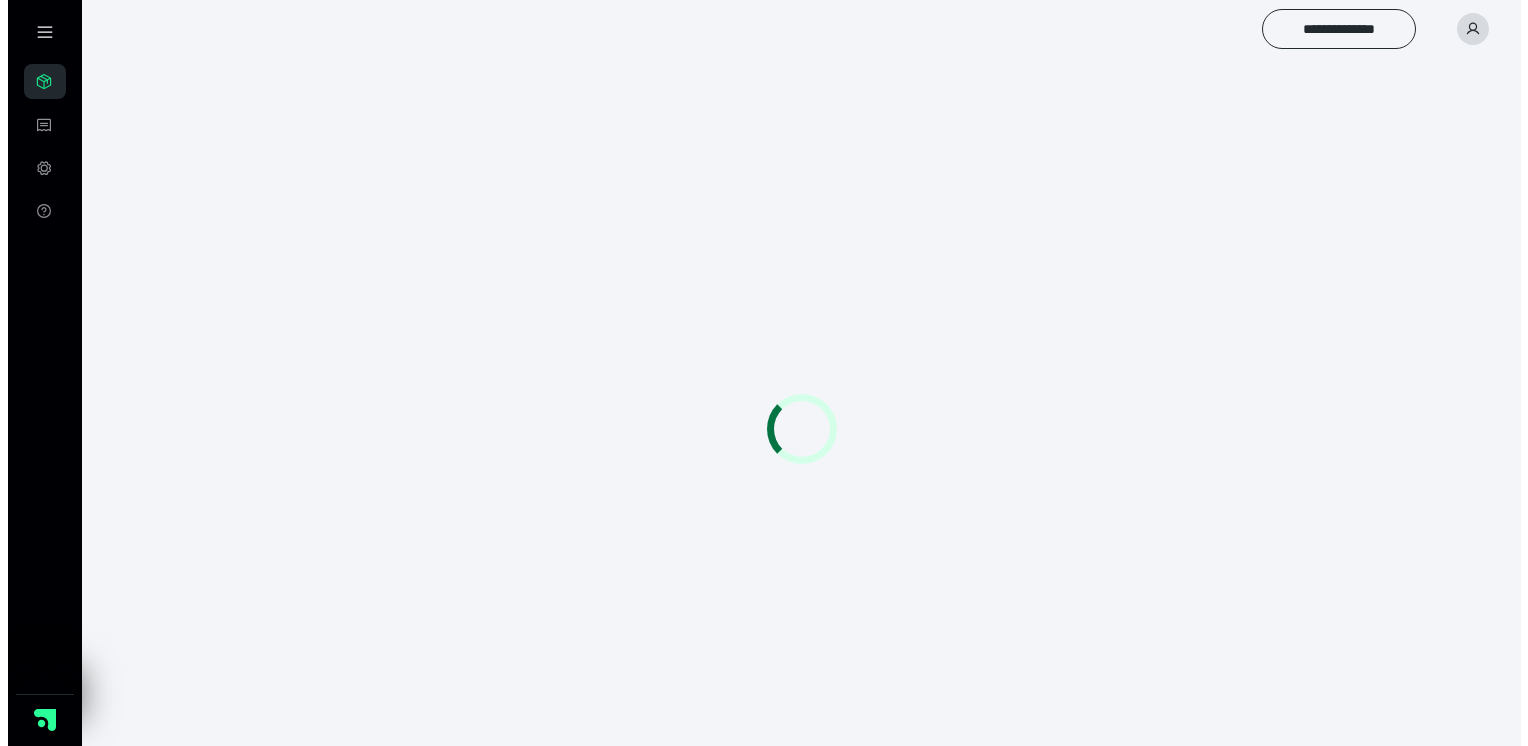 scroll, scrollTop: 0, scrollLeft: 0, axis: both 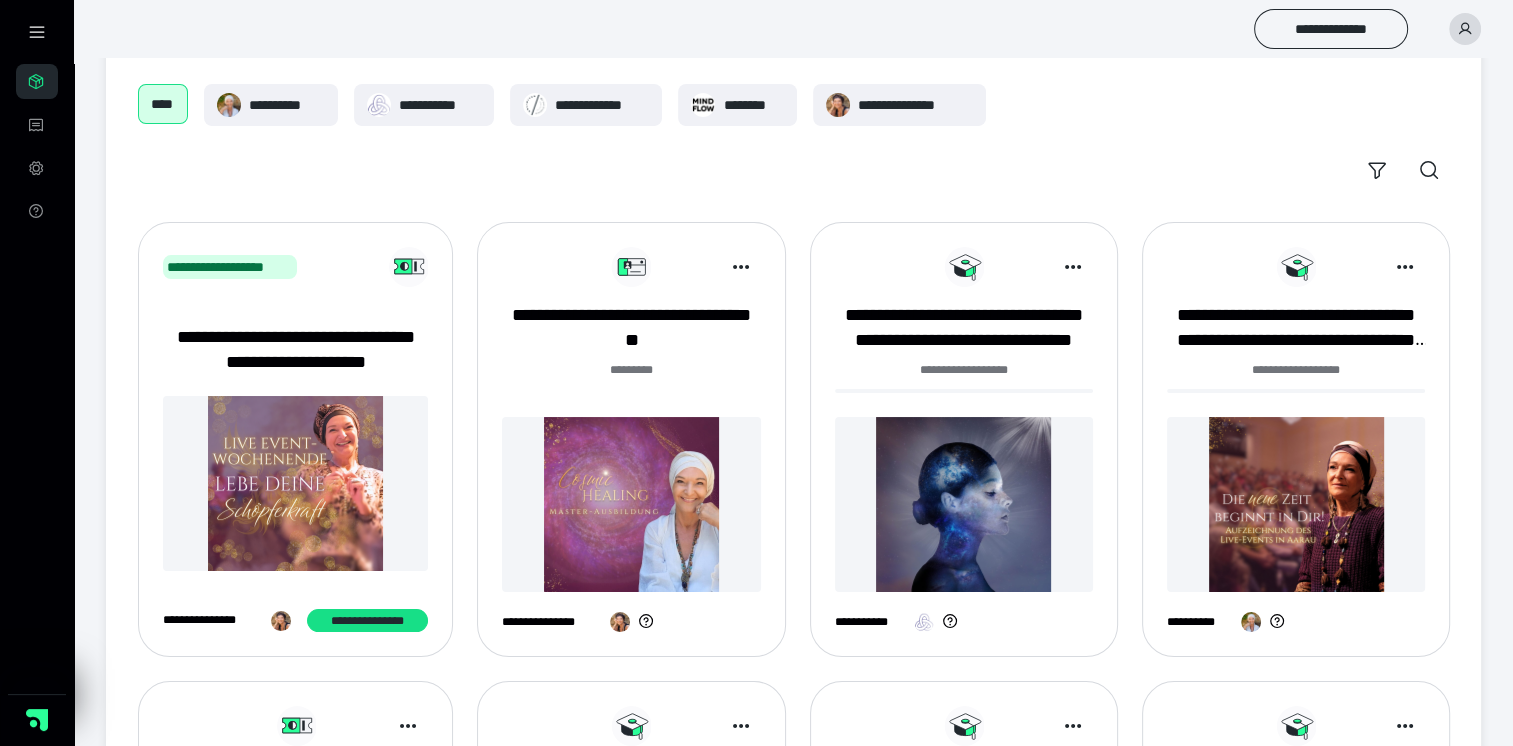 click at bounding box center (631, 504) 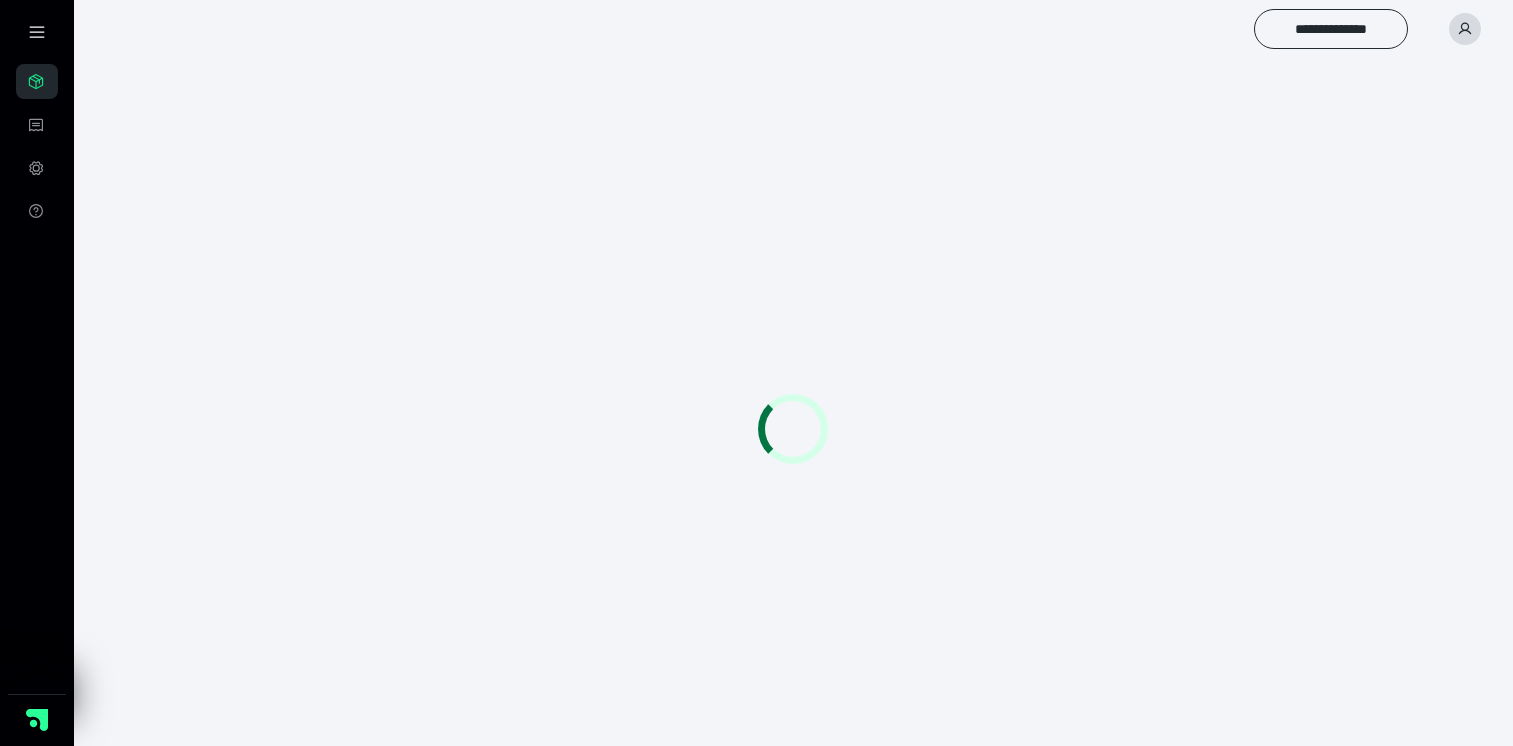 scroll, scrollTop: 0, scrollLeft: 0, axis: both 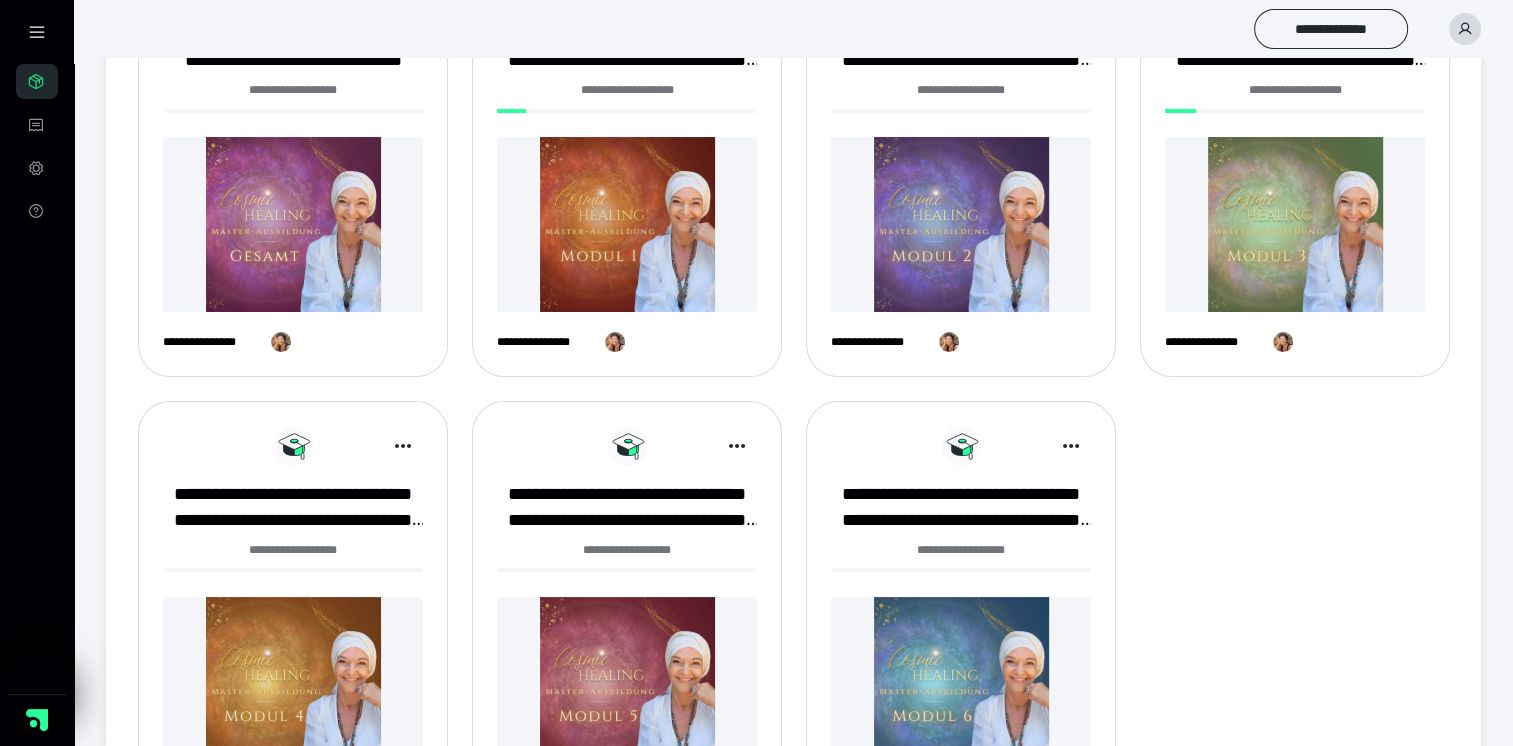click at bounding box center [627, 224] 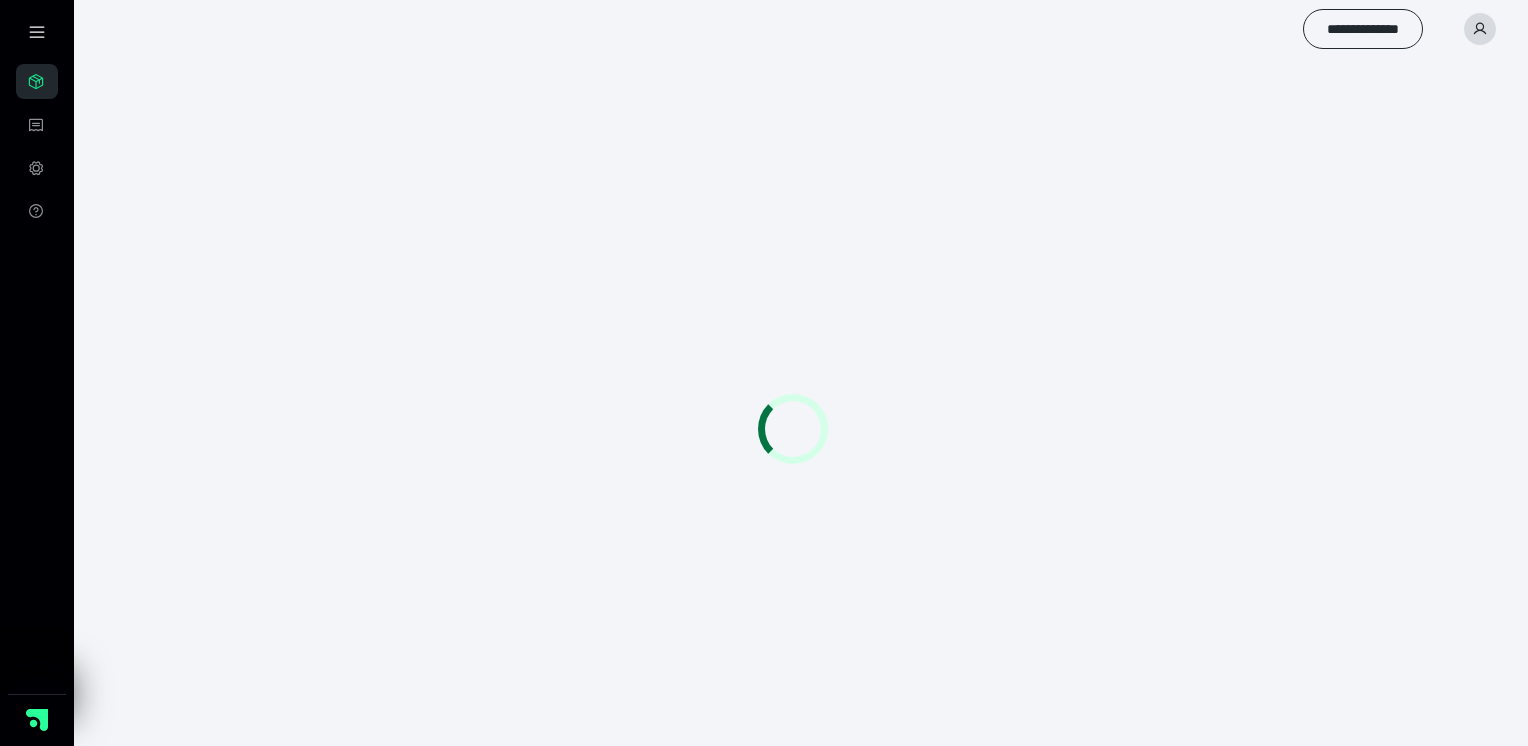 scroll, scrollTop: 0, scrollLeft: 0, axis: both 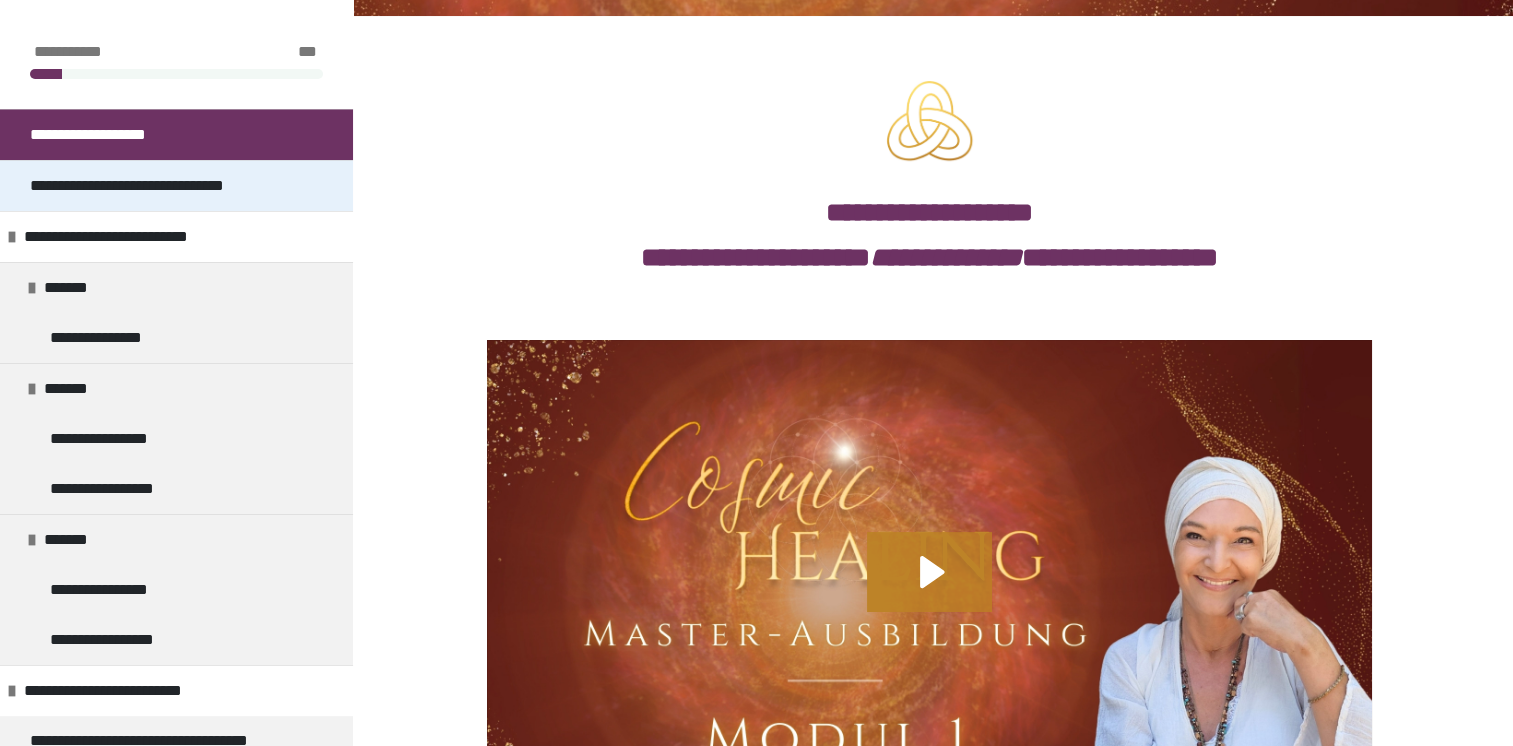 click on "**********" at bounding box center [176, 185] 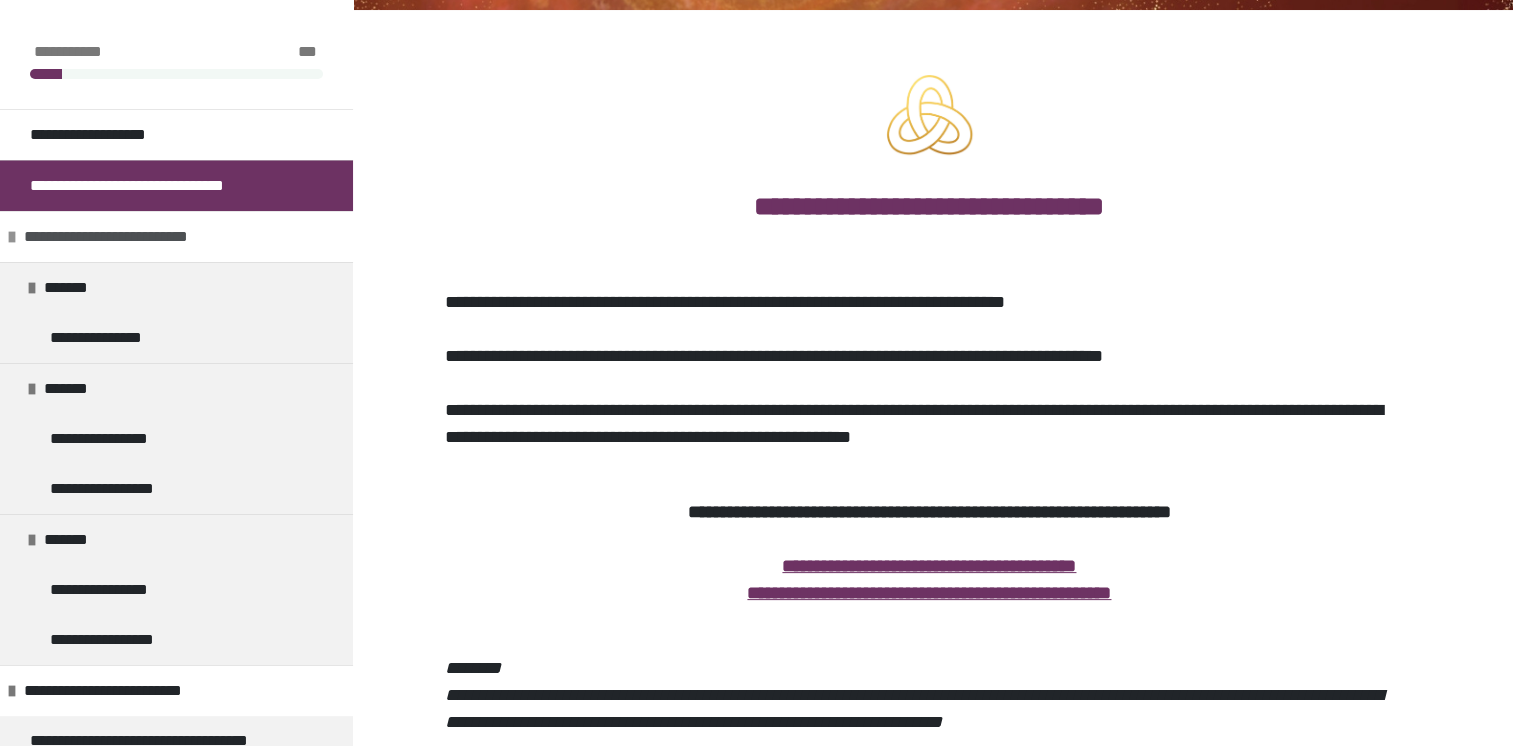 click on "**********" at bounding box center (176, 236) 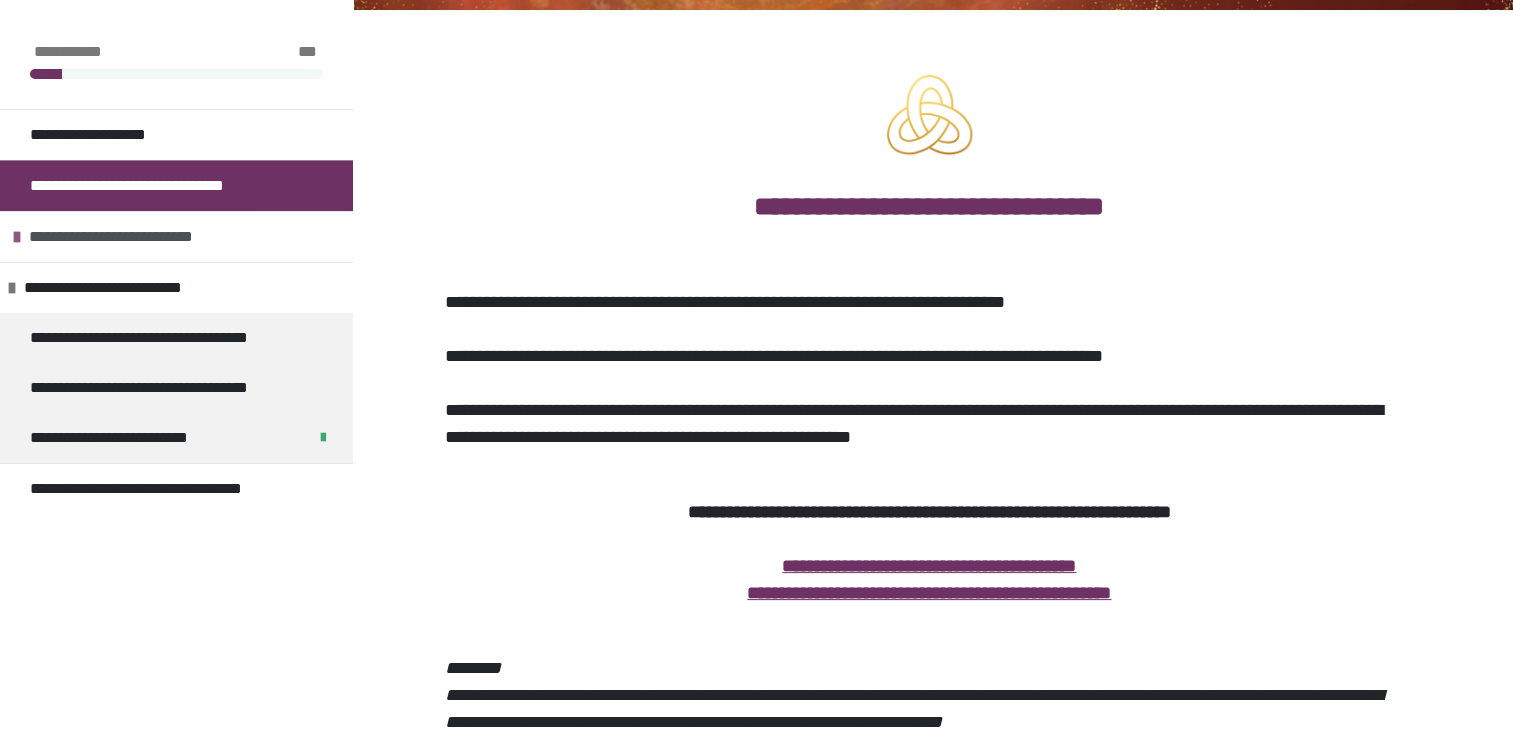 click on "**********" at bounding box center [176, 236] 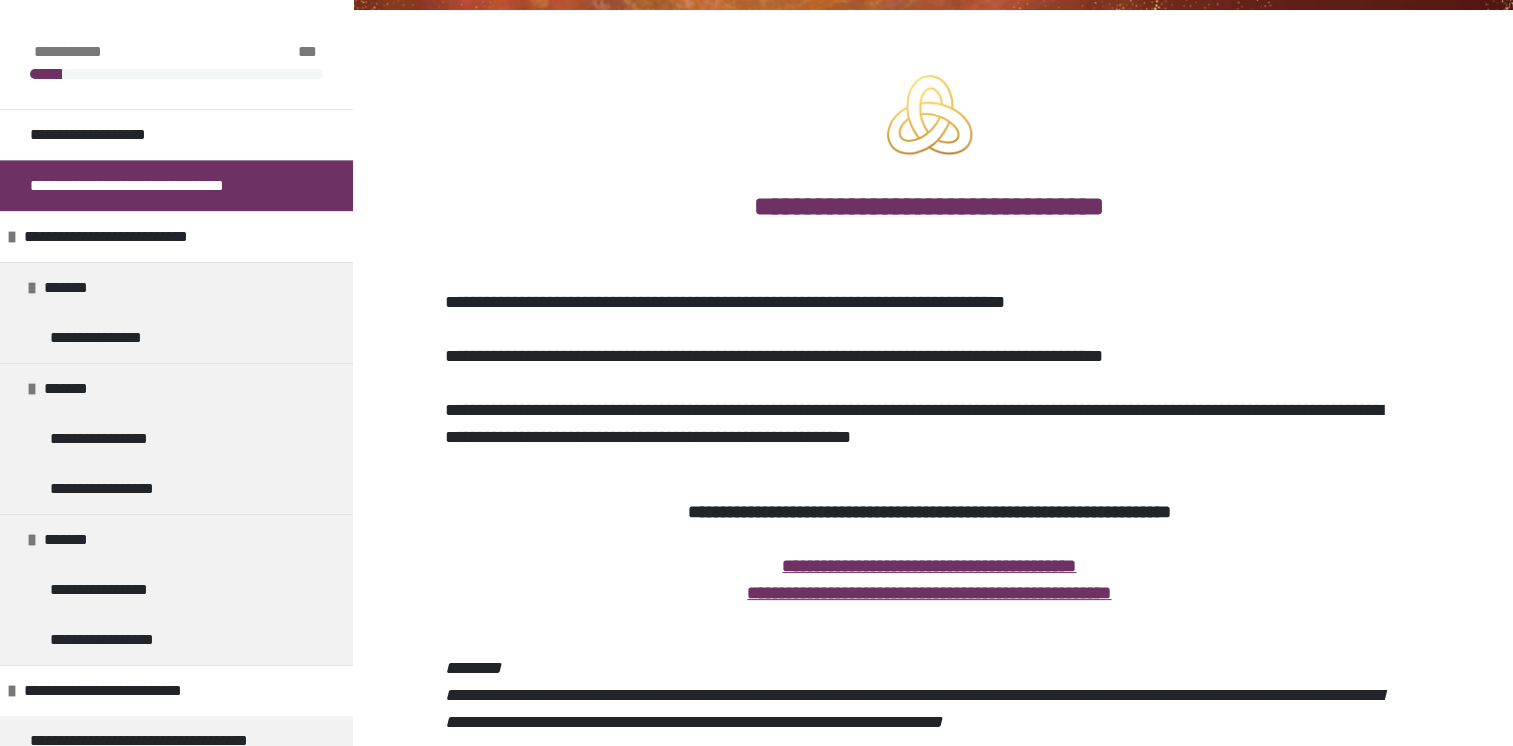 scroll, scrollTop: 531, scrollLeft: 0, axis: vertical 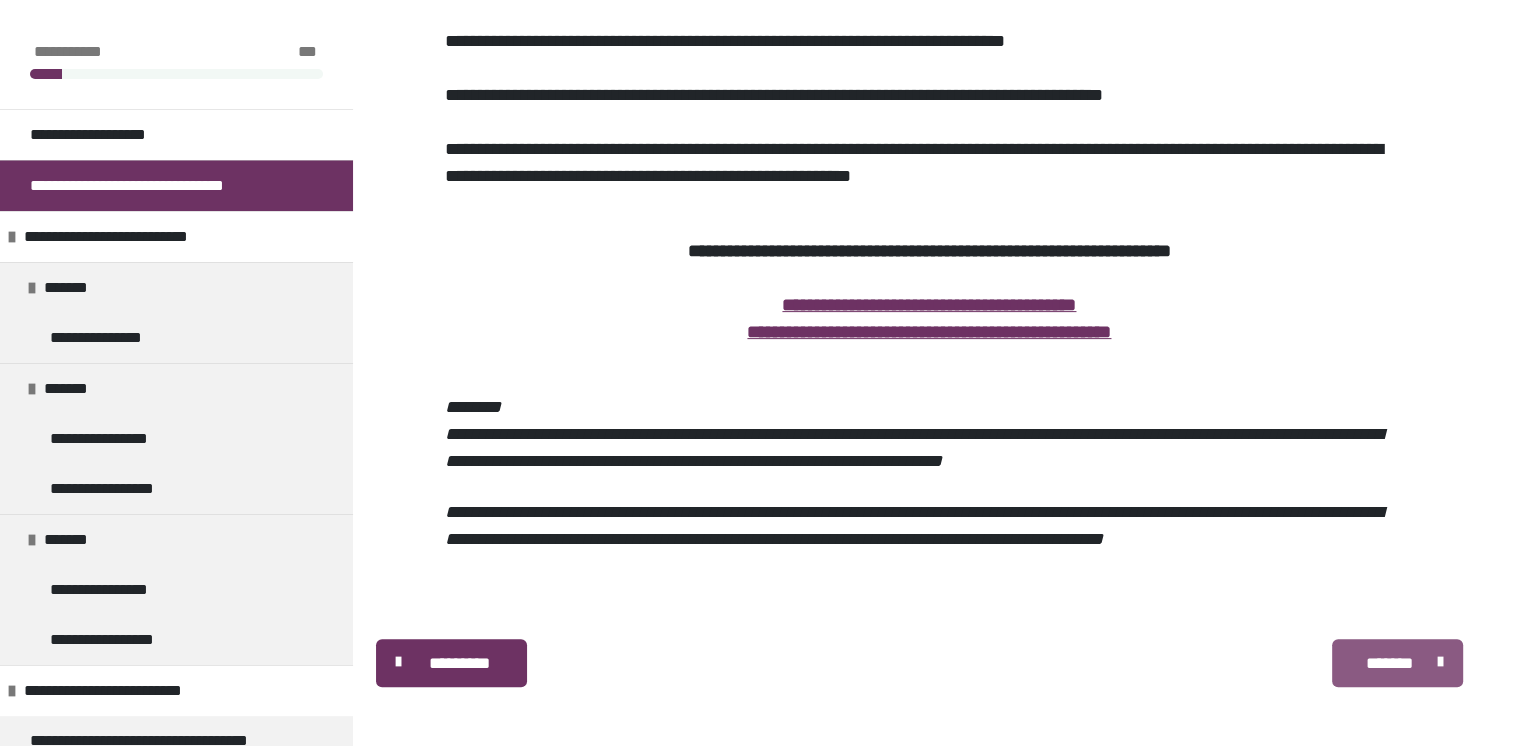 click on "*******" at bounding box center (1397, 663) 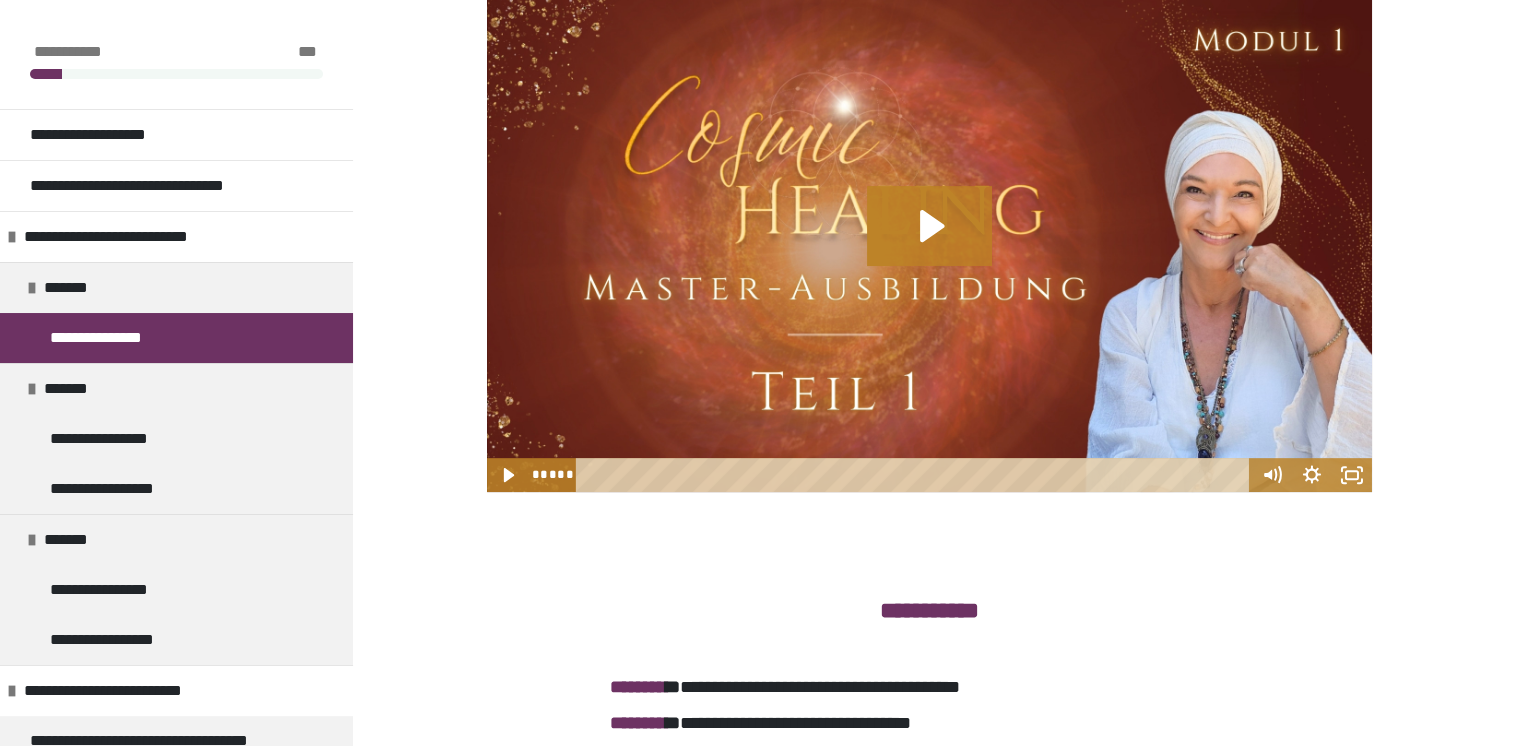 scroll, scrollTop: 735, scrollLeft: 0, axis: vertical 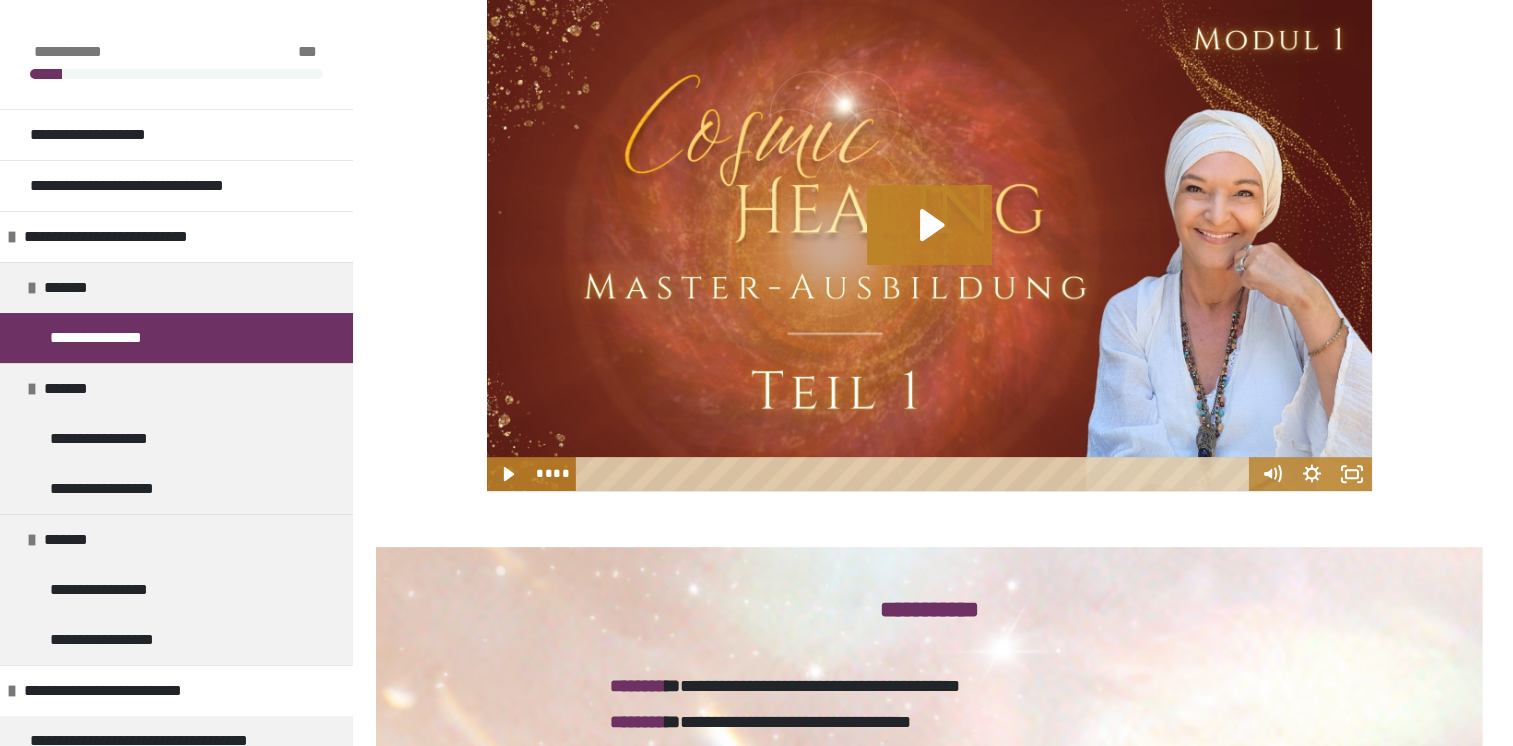 click on "**********" at bounding box center [929, 253] 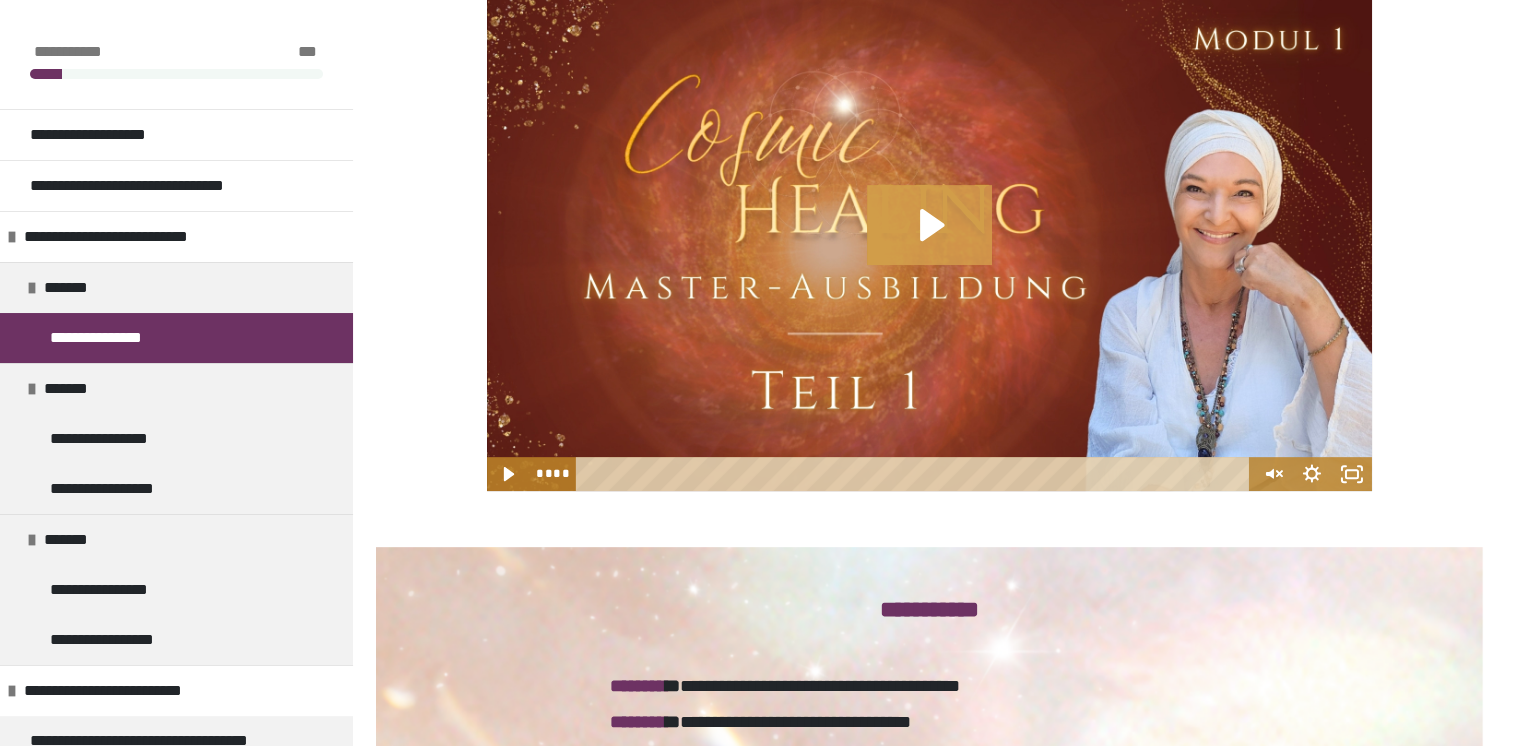 click 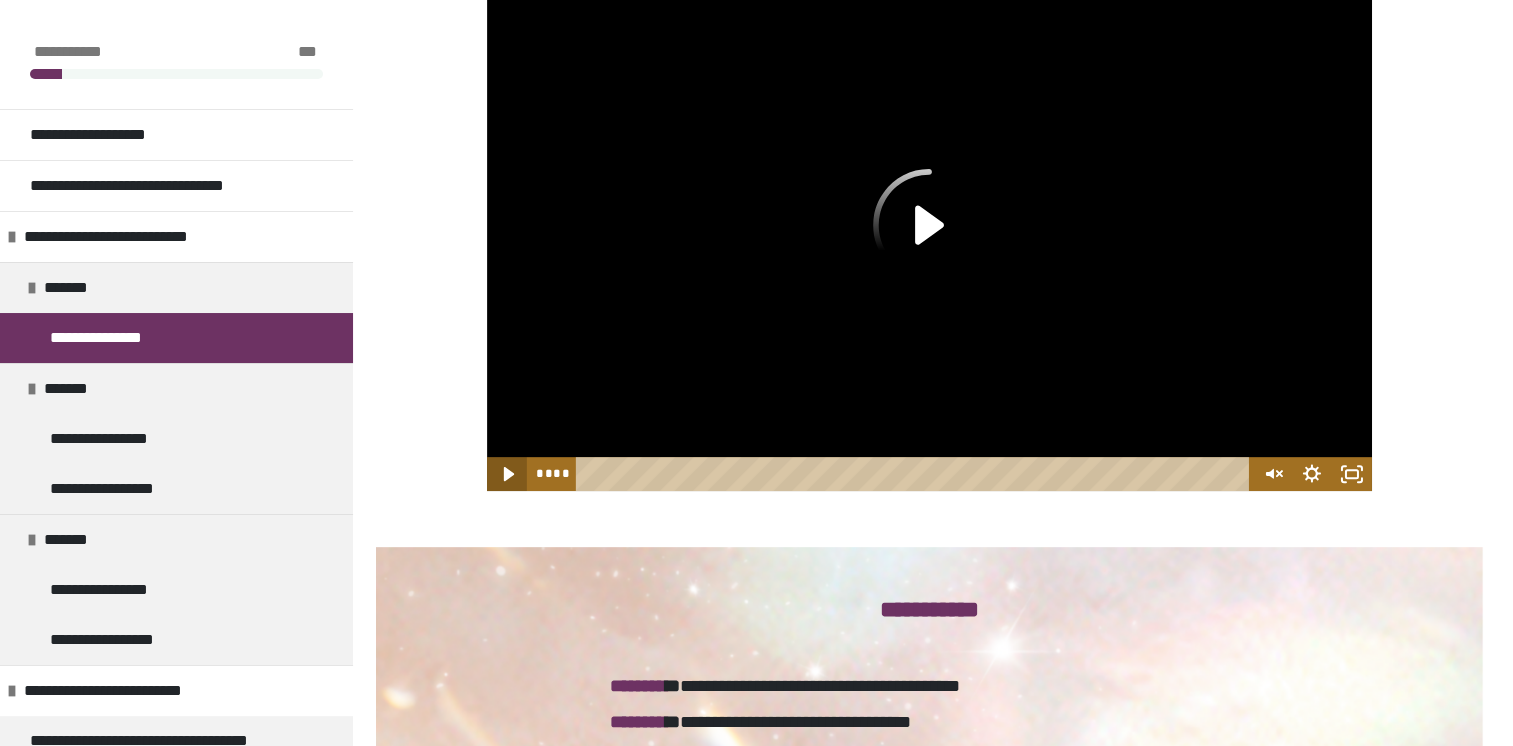 click 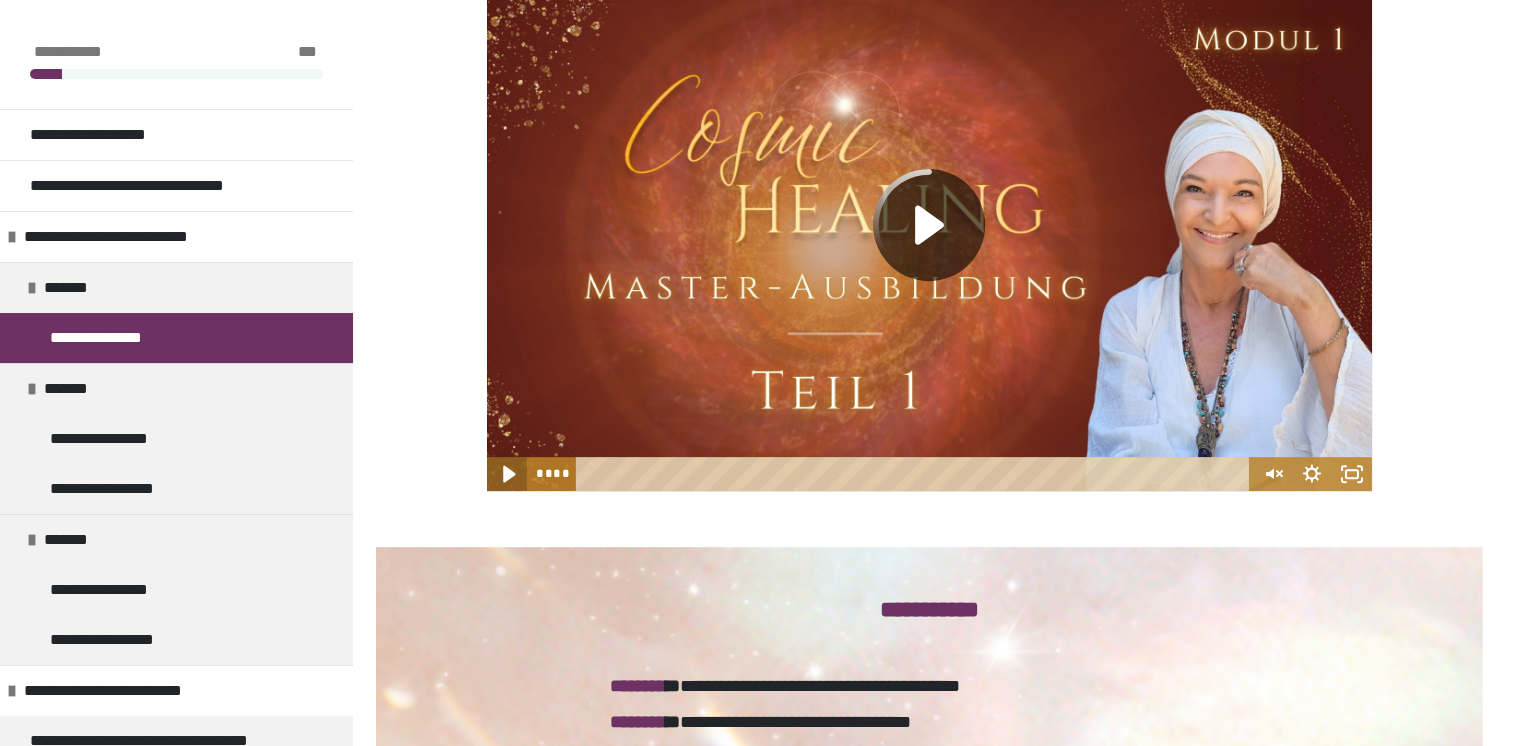 click 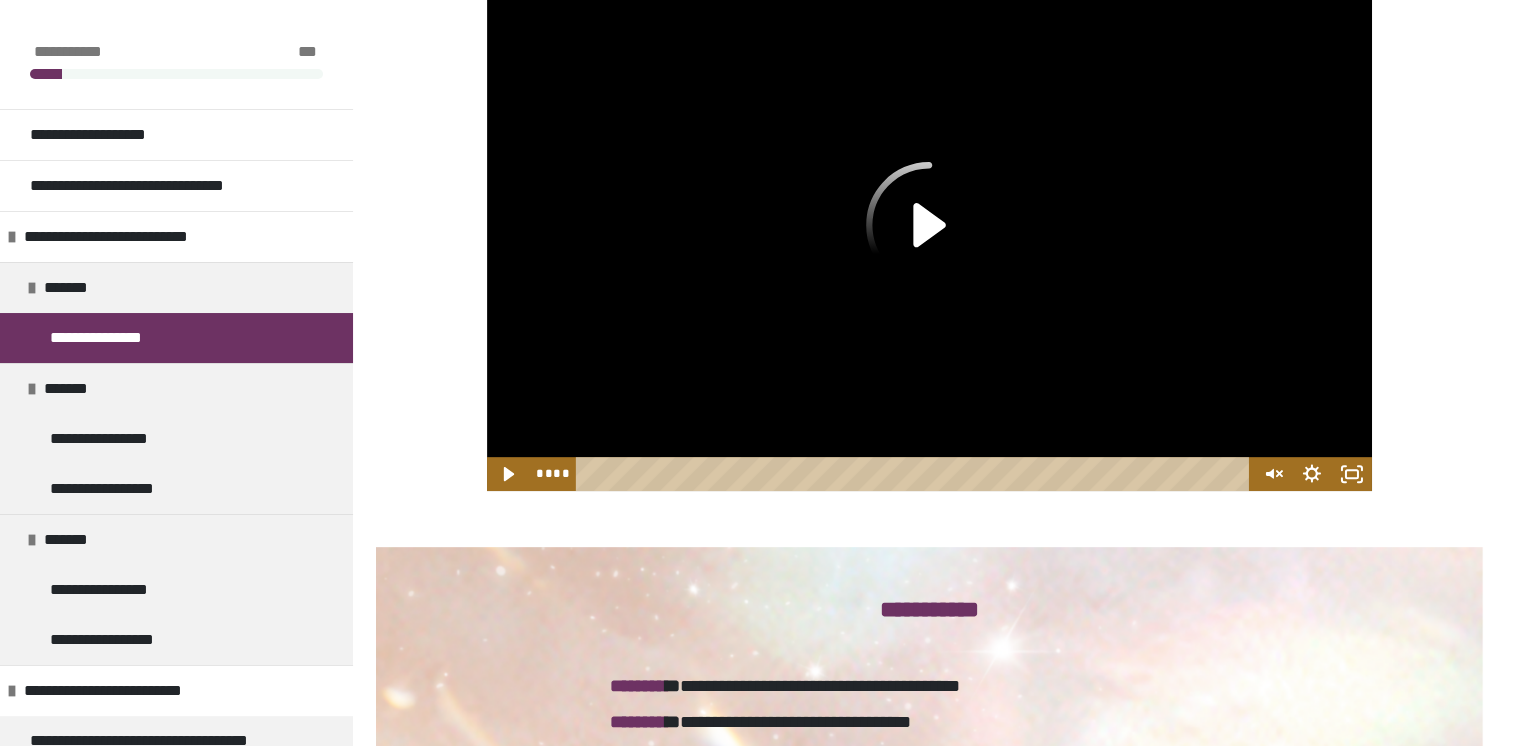 click 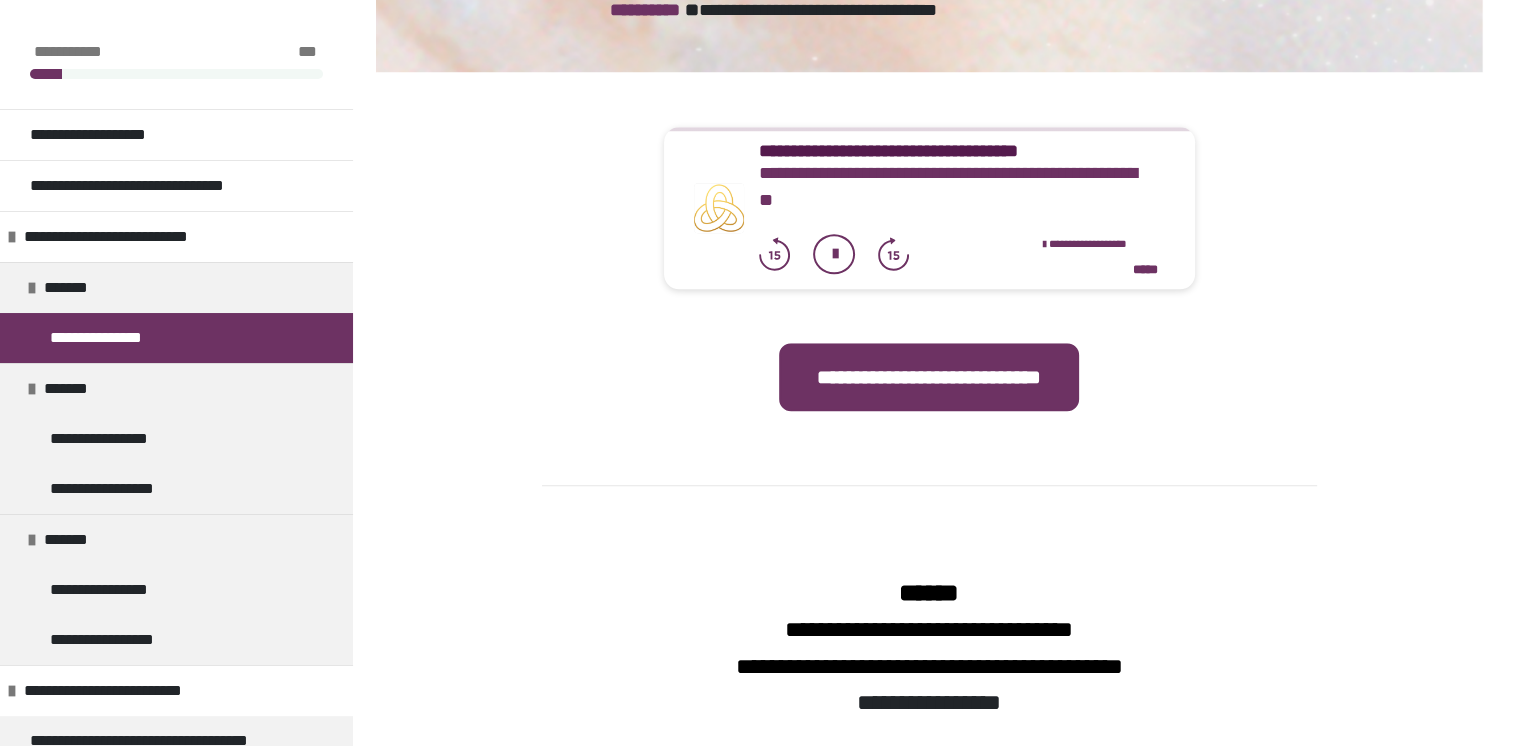 scroll, scrollTop: 1772, scrollLeft: 0, axis: vertical 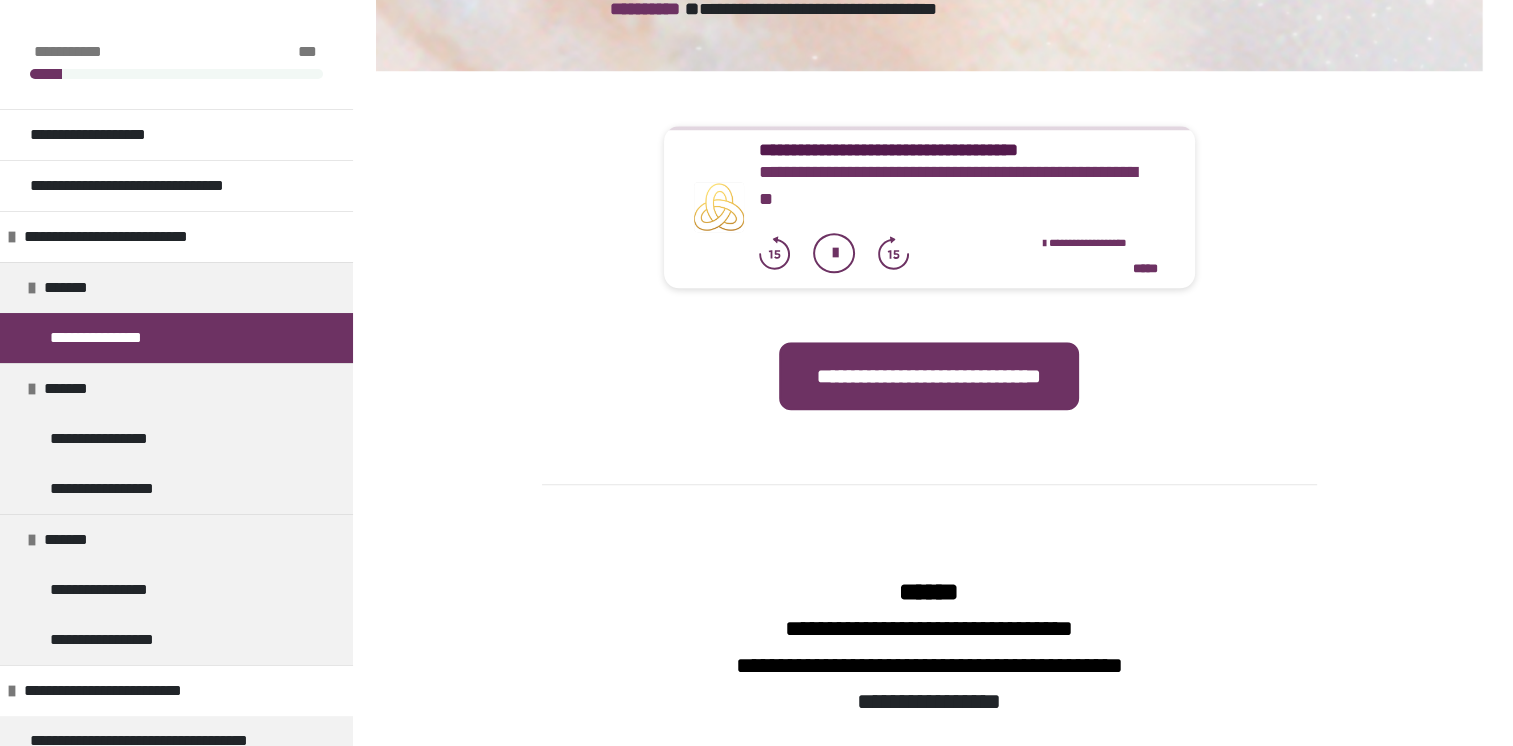 click at bounding box center (834, 253) 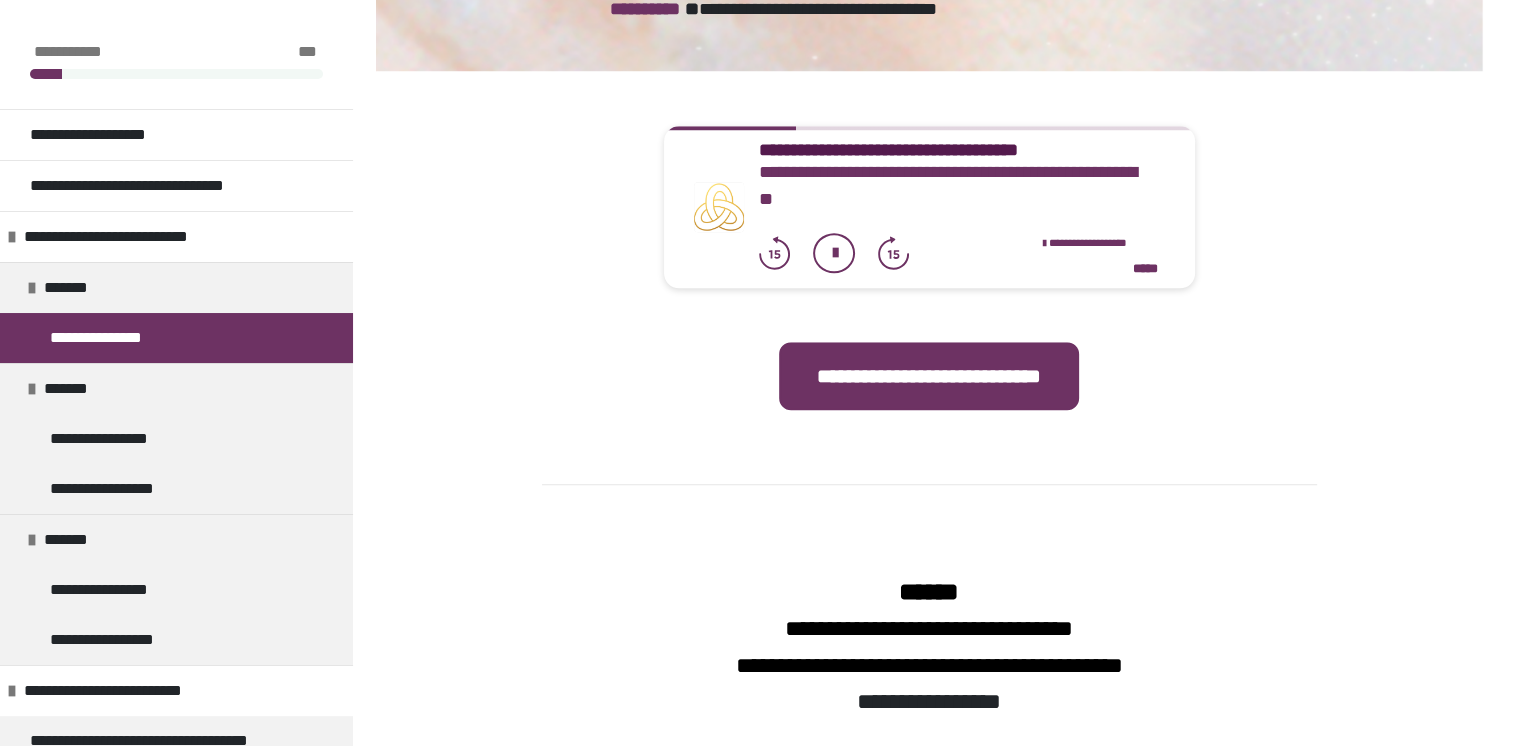 click at bounding box center [834, 253] 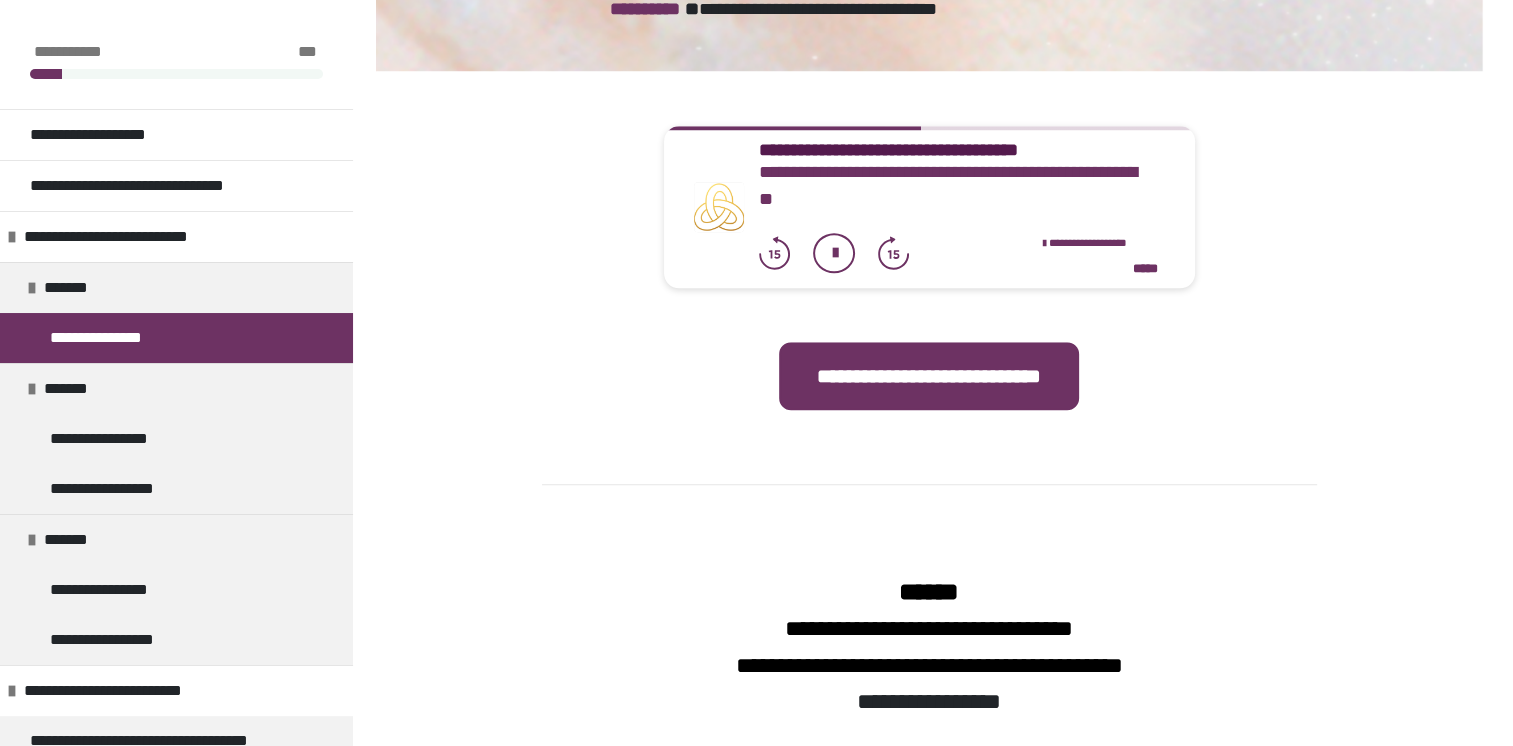 click at bounding box center [834, 253] 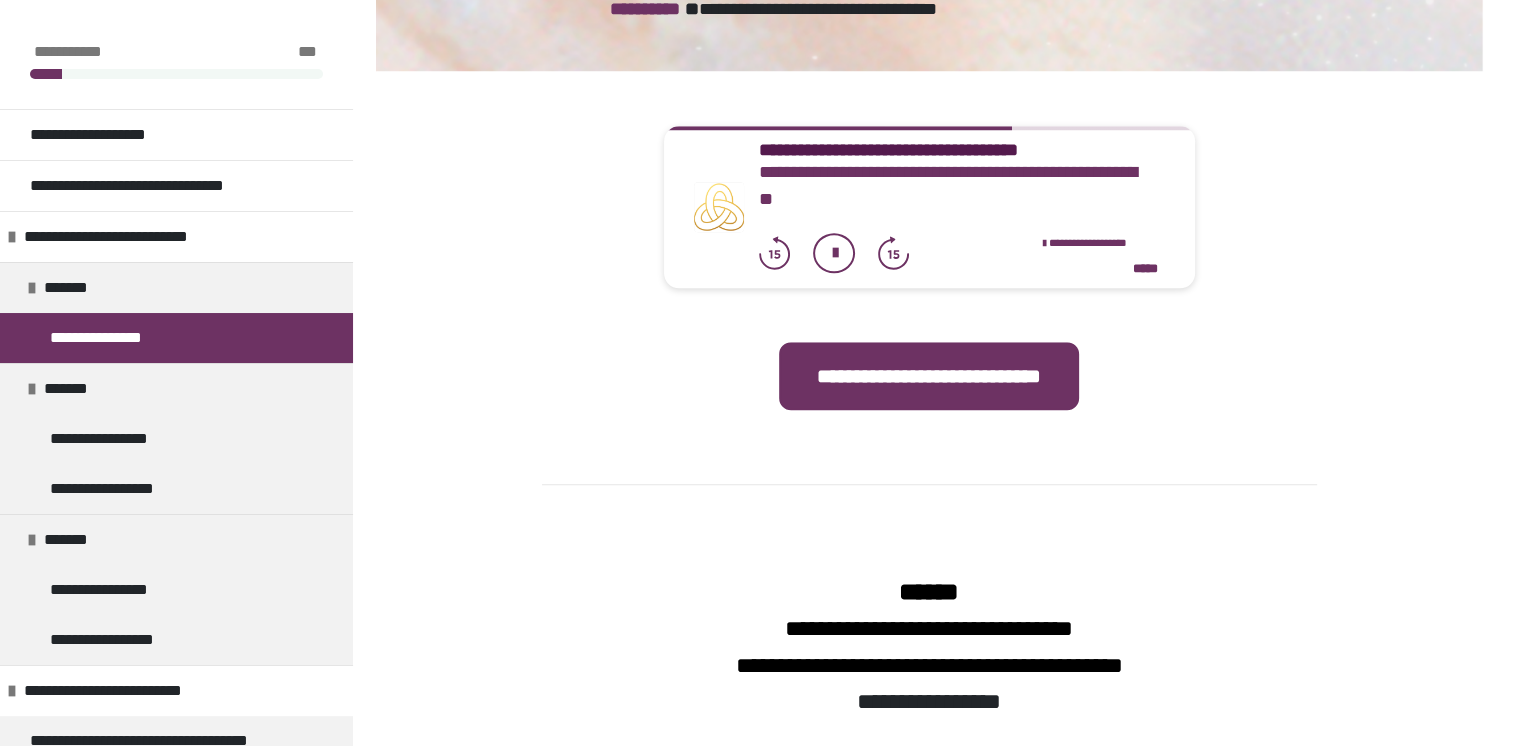 click at bounding box center (834, 253) 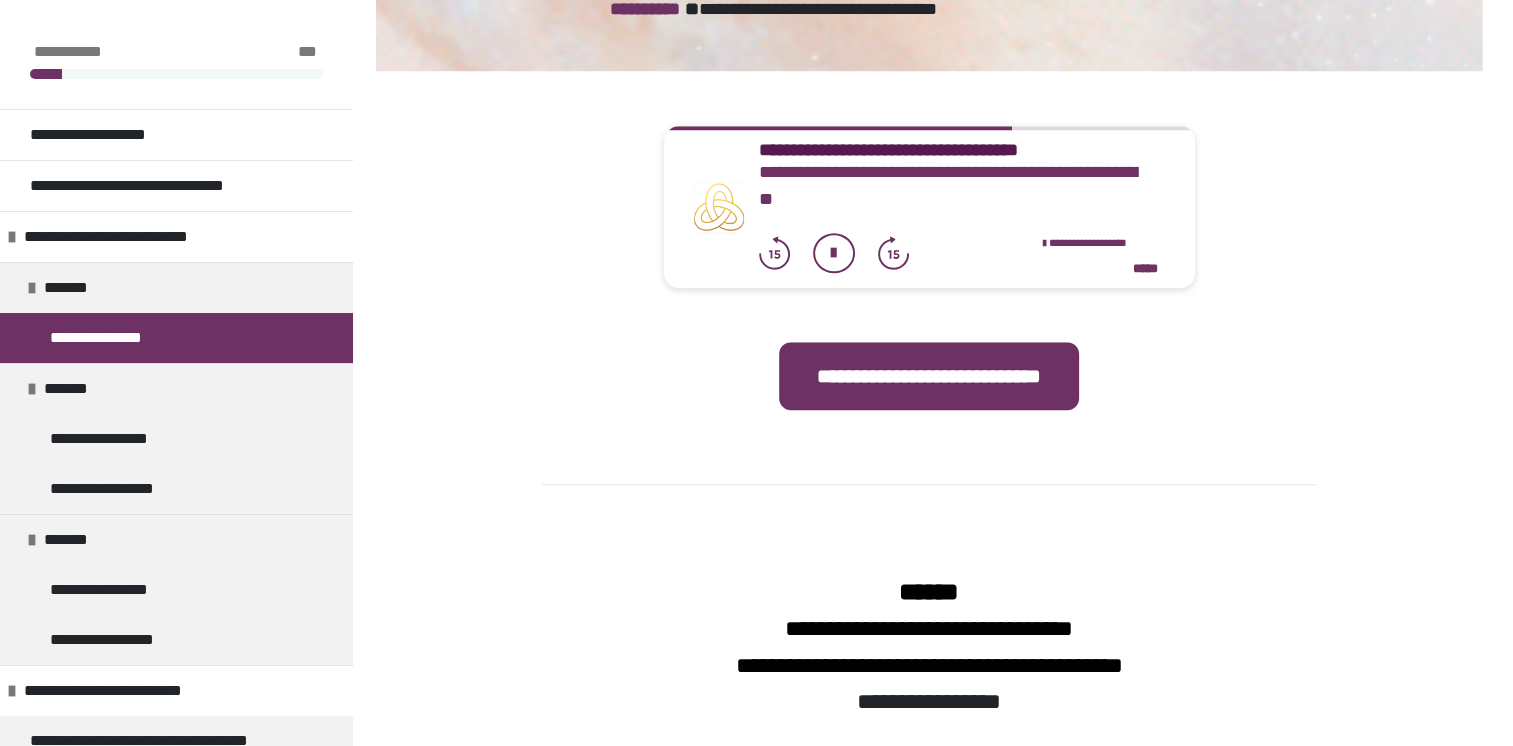click at bounding box center (834, 253) 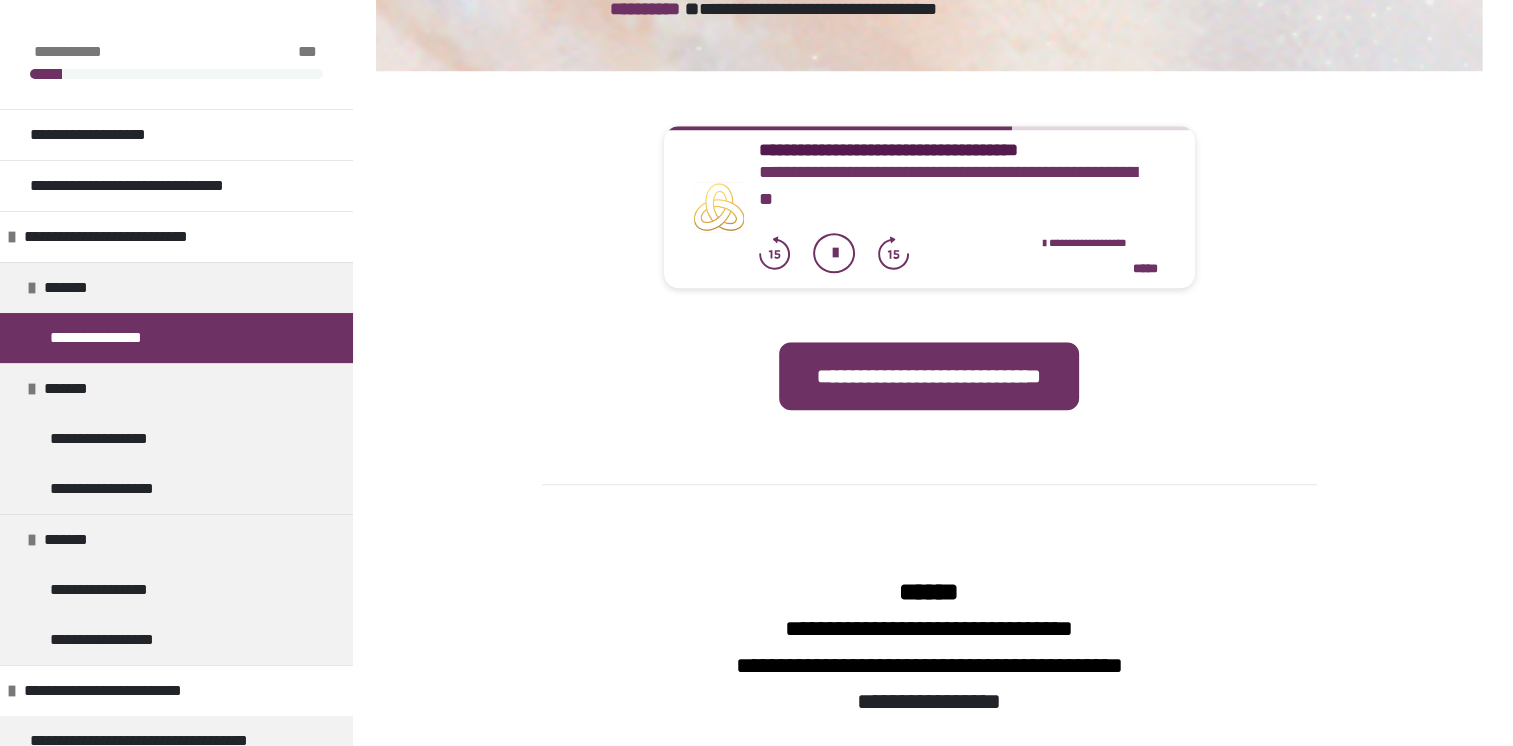 click at bounding box center (834, 253) 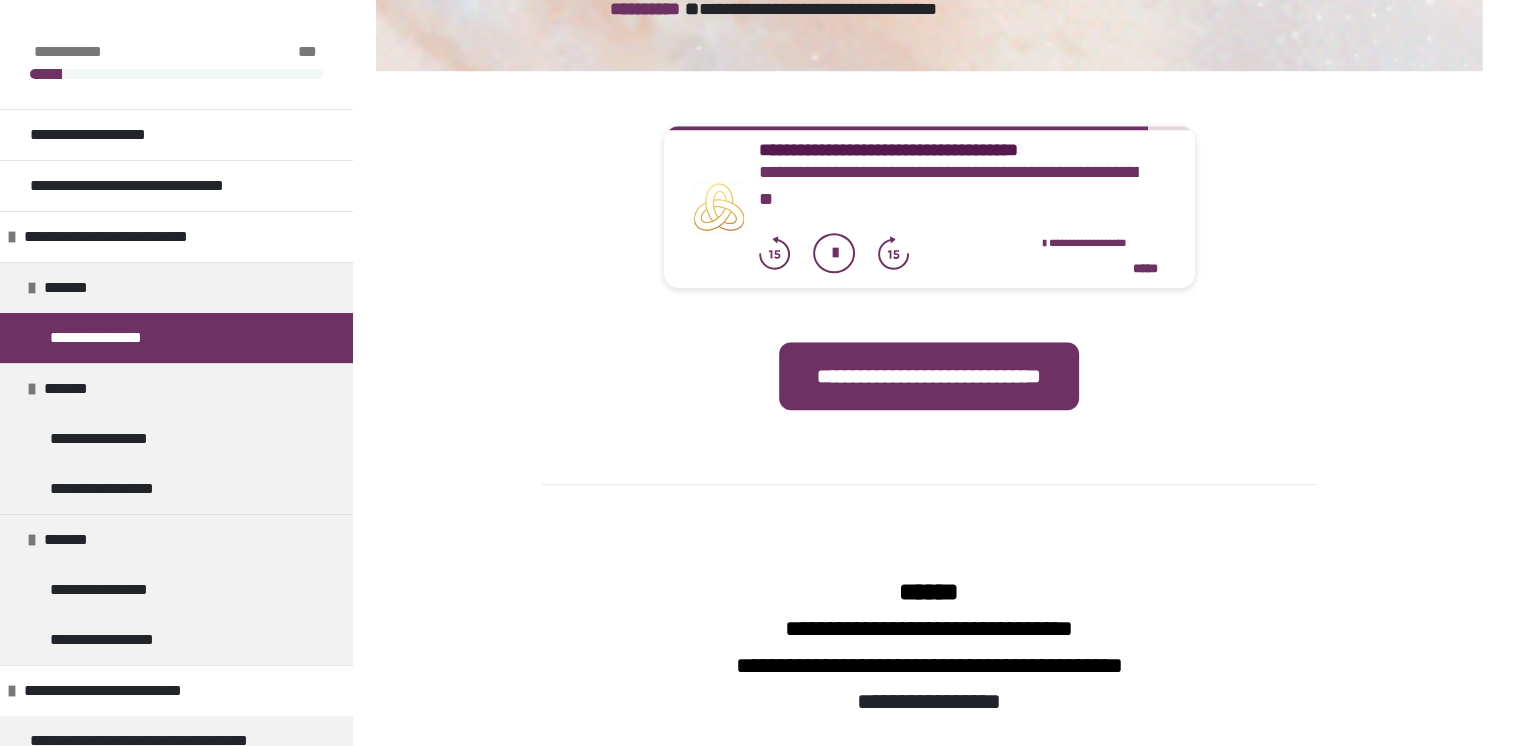 click on "**********" at bounding box center (929, 202) 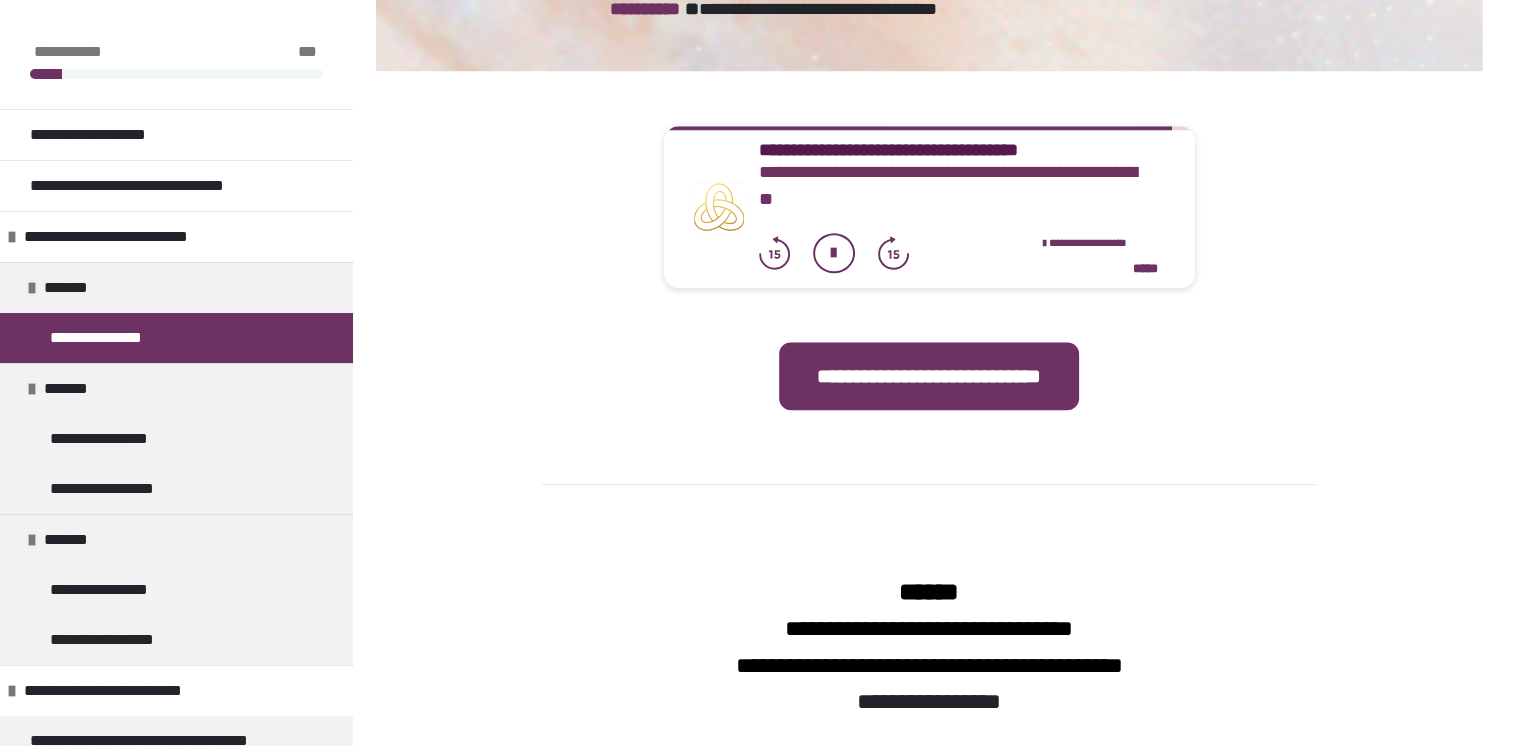 drag, startPoint x: 839, startPoint y: 327, endPoint x: 692, endPoint y: 399, distance: 163.68567 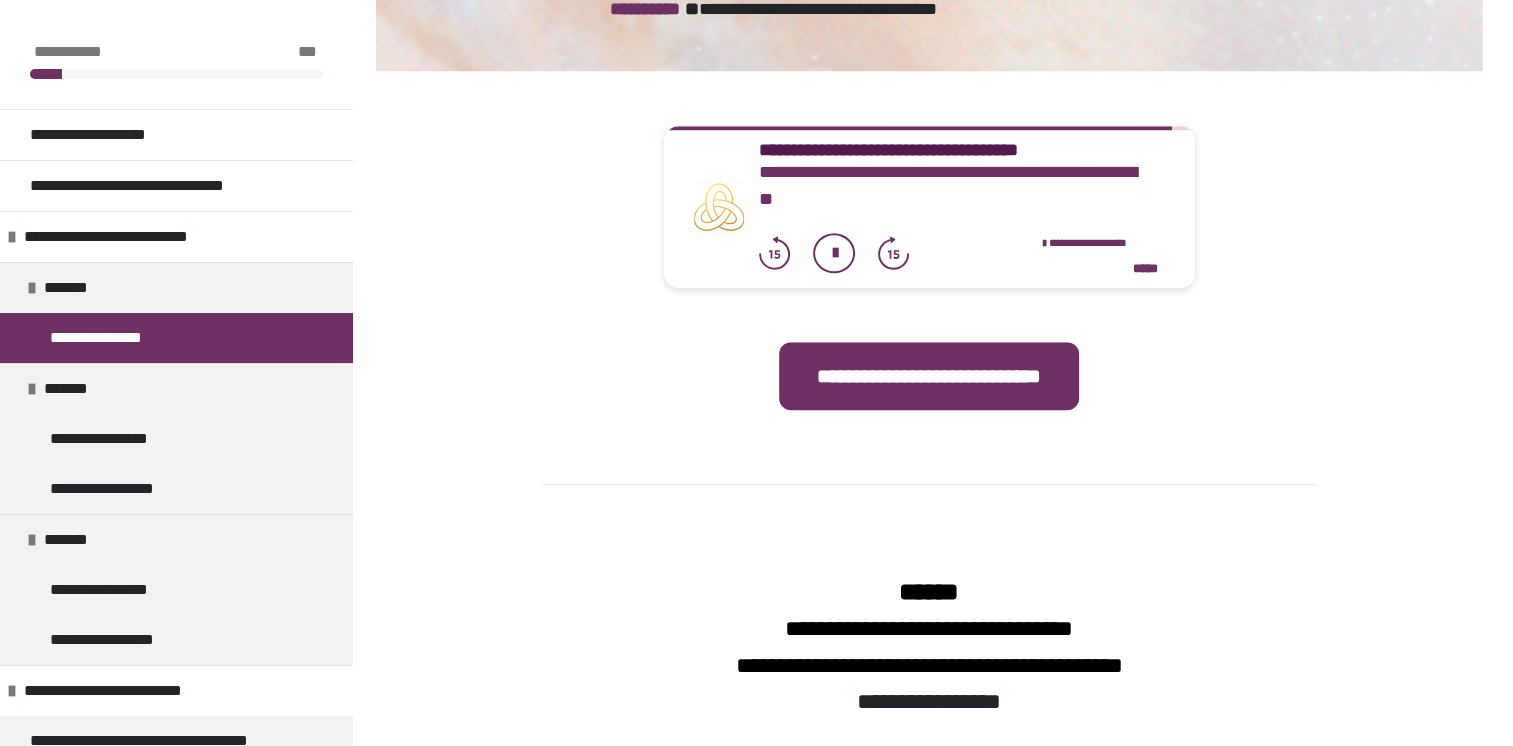 click at bounding box center (834, 253) 